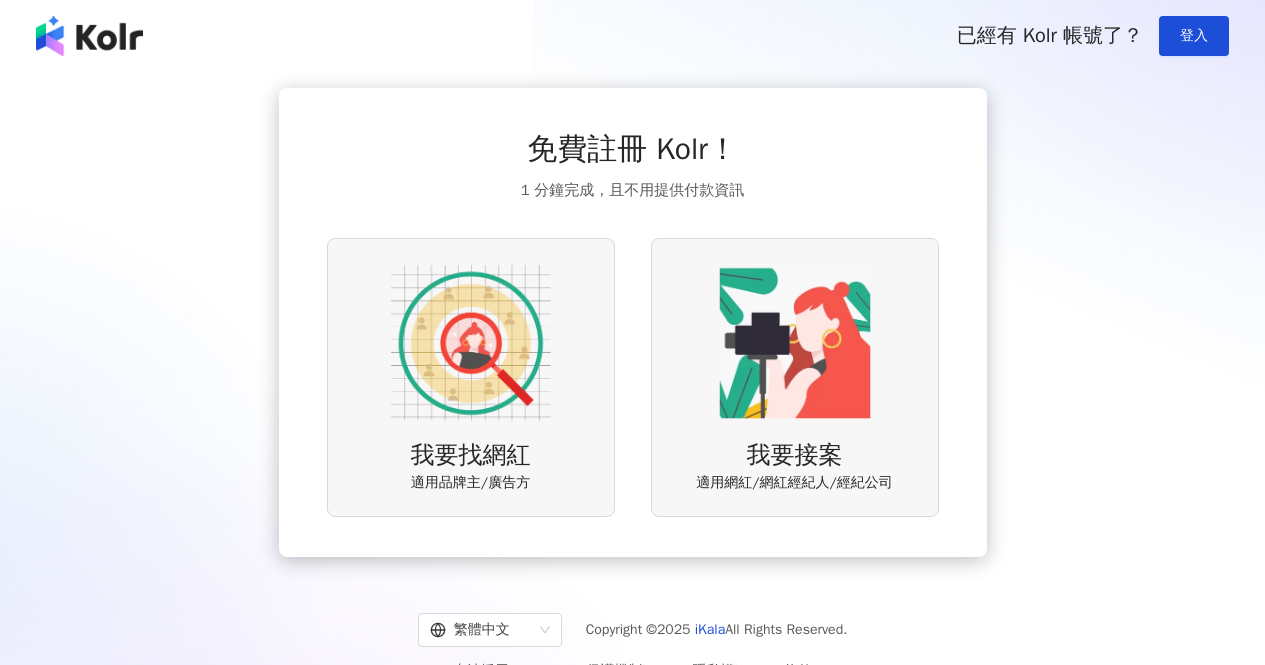 scroll, scrollTop: 0, scrollLeft: 0, axis: both 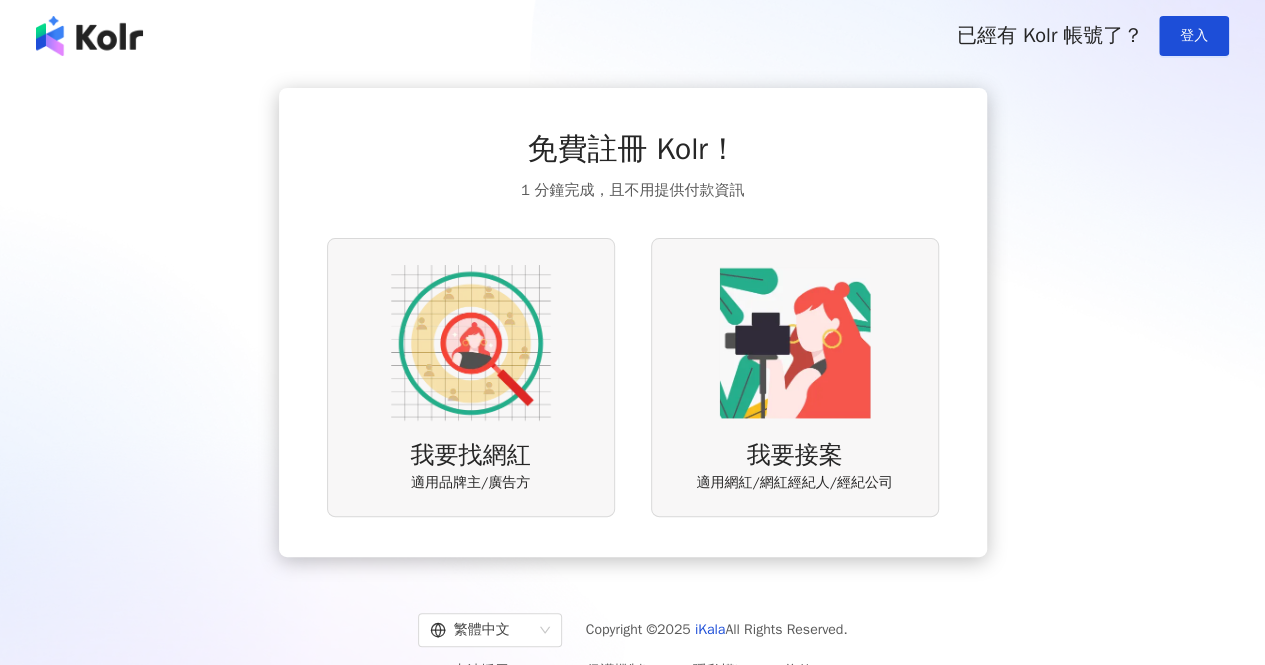 click on "免費註冊 Kolr！ 1 分鐘完成，且不用提供付款資訊 我要找網紅 適用品牌主/廣告方 我要接案 適用網紅/網紅經紀人/經紀公司" at bounding box center [632, 322] 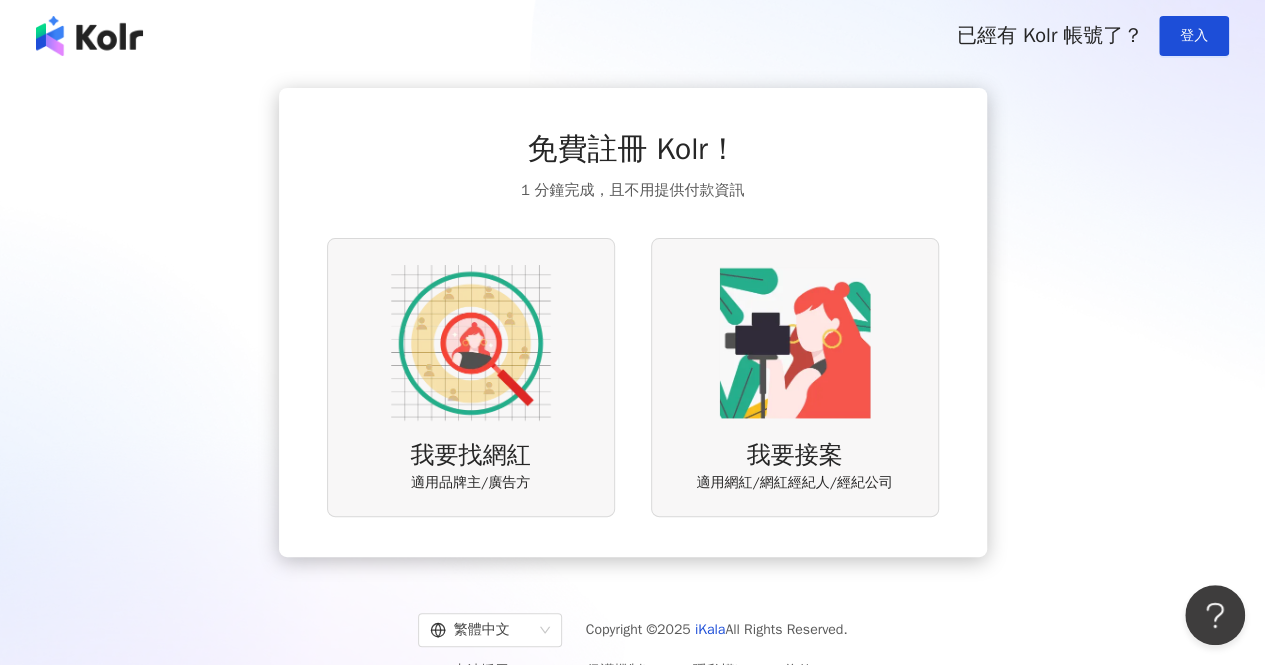 scroll, scrollTop: 0, scrollLeft: 0, axis: both 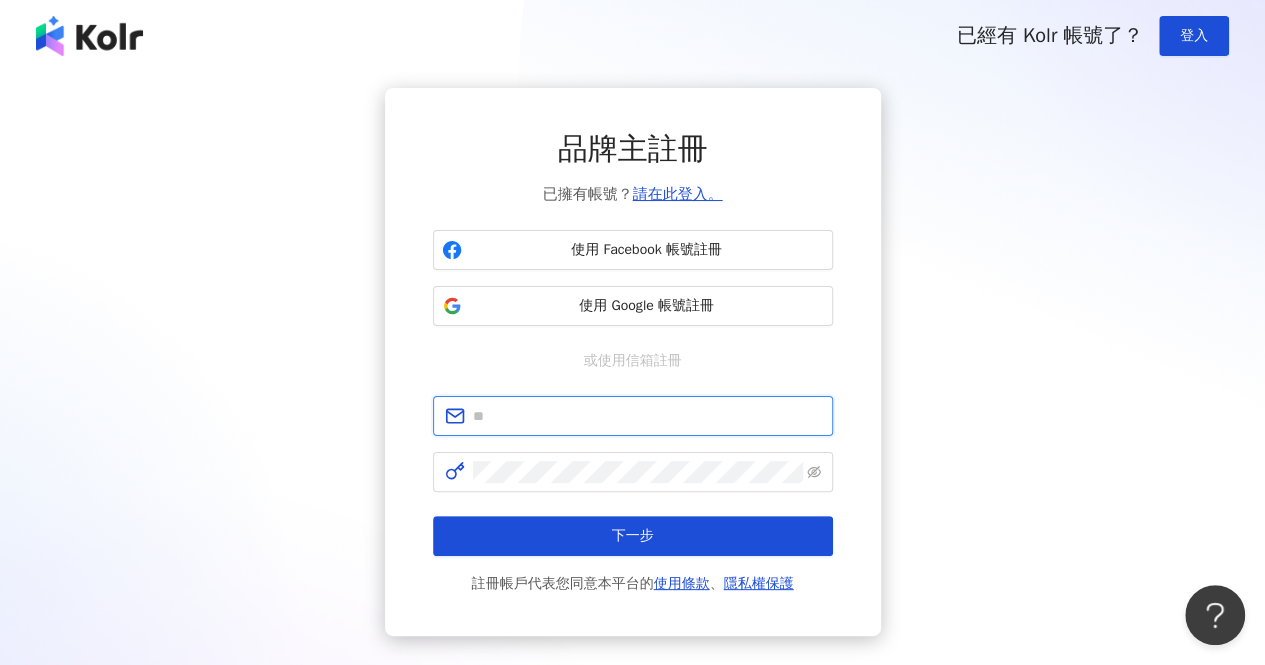 click at bounding box center (647, 416) 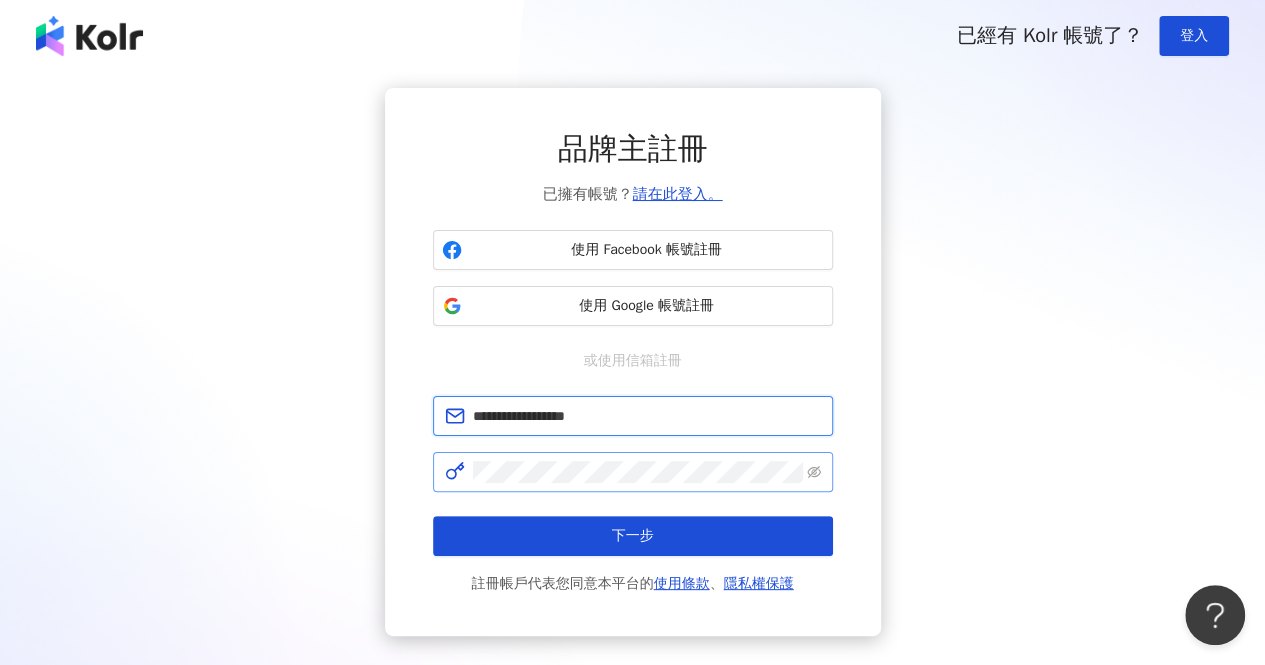 type on "**********" 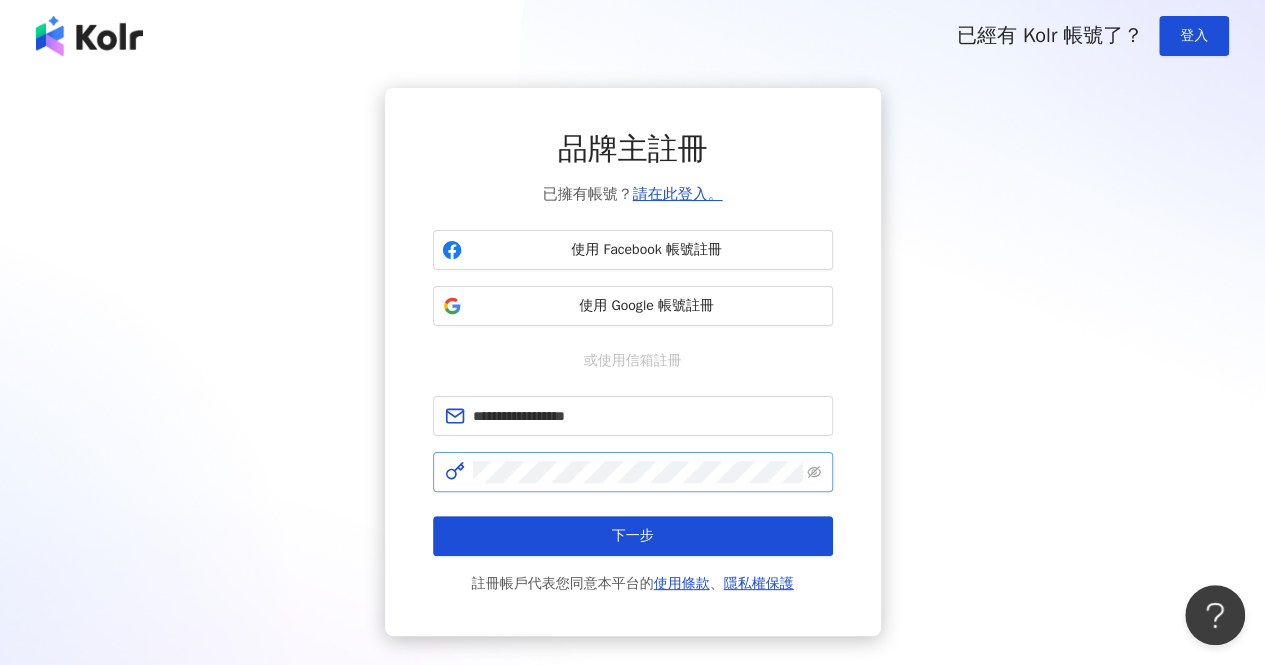 click at bounding box center (633, 472) 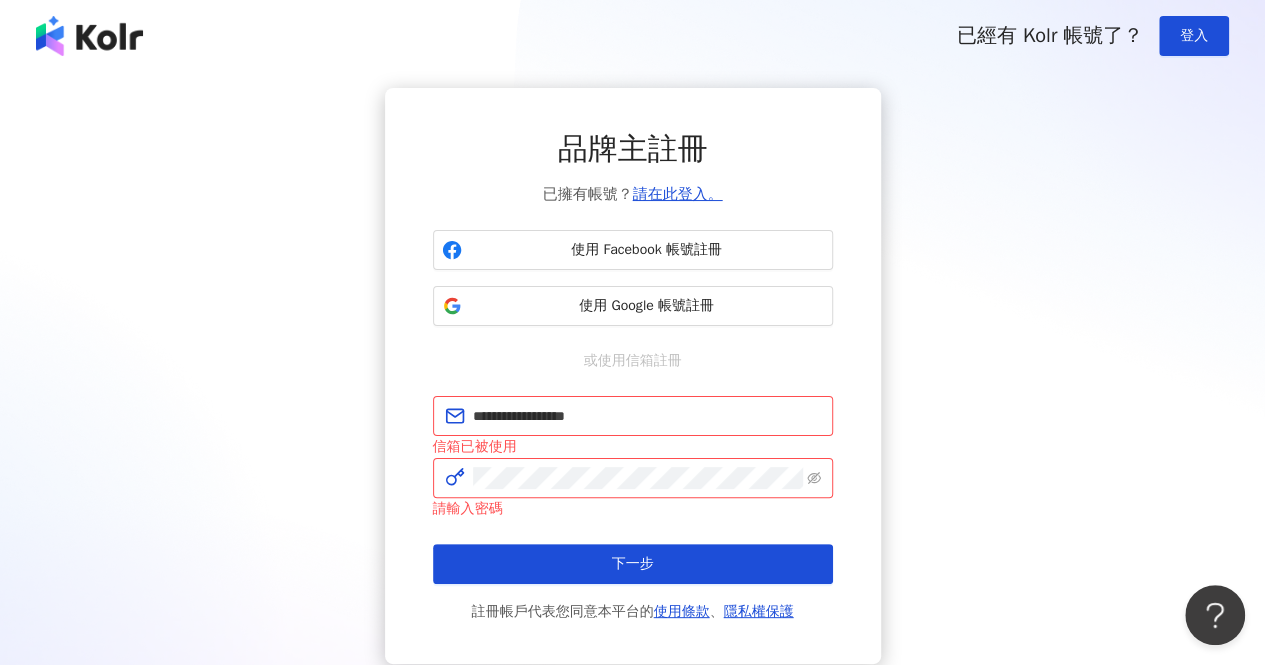 click on "**********" at bounding box center (632, 376) 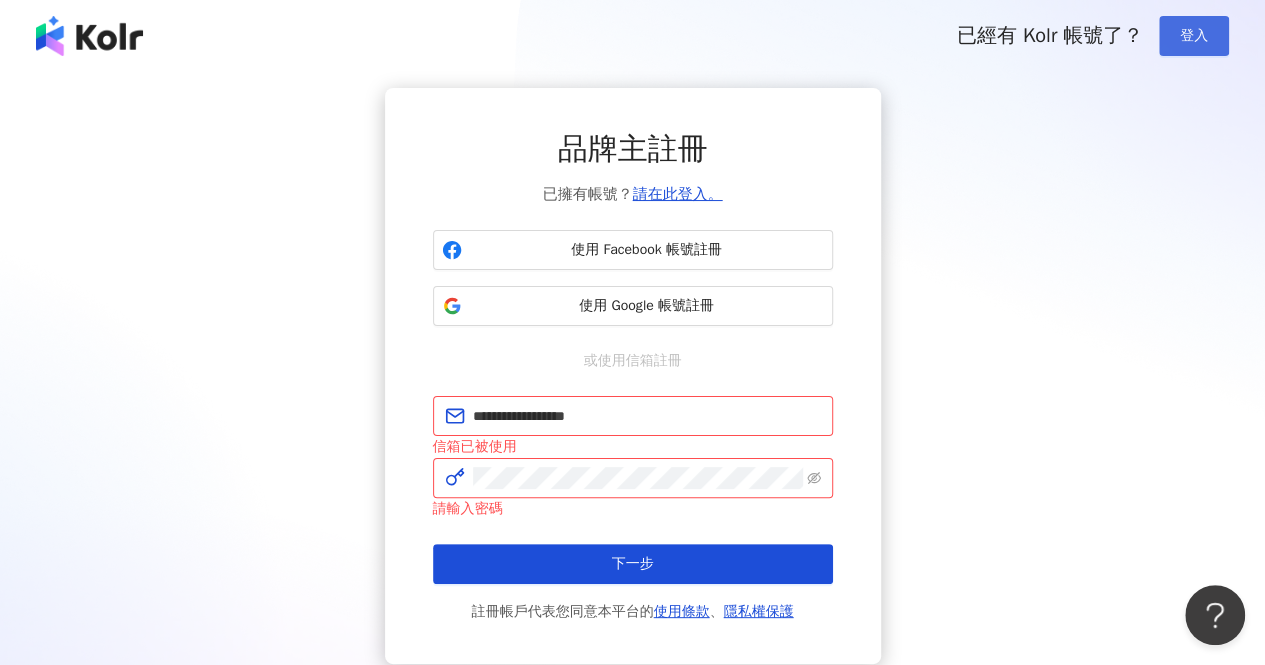 click on "登入" at bounding box center [1194, 36] 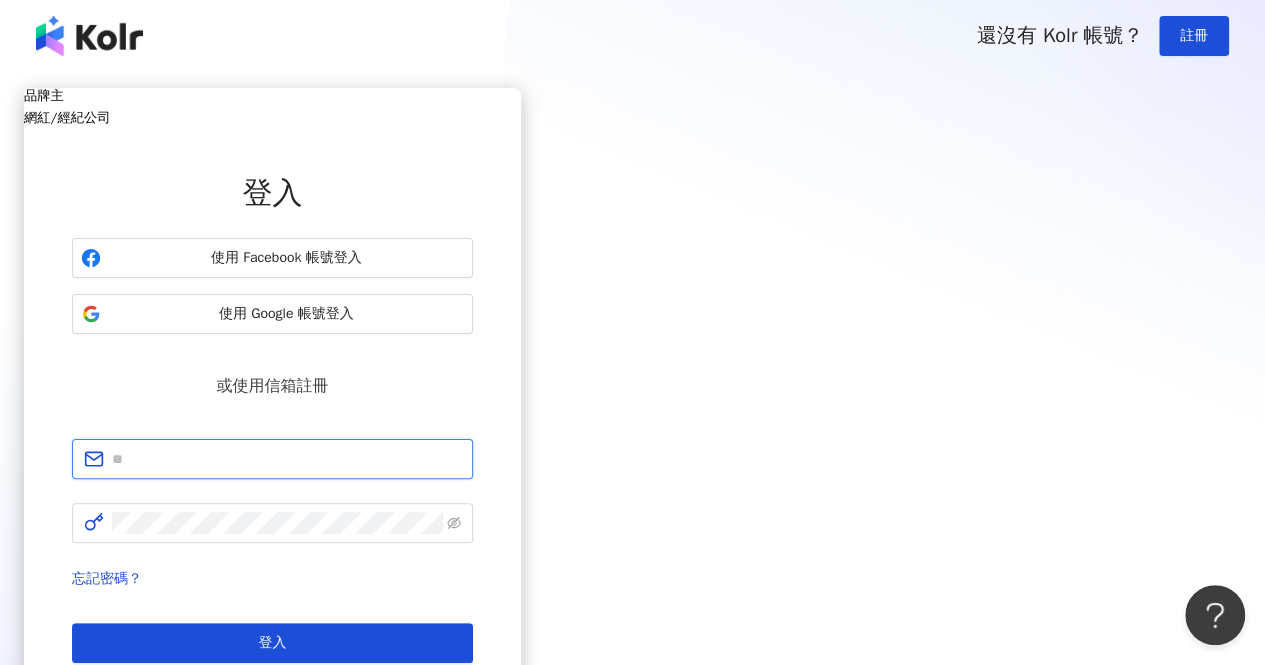 click at bounding box center (286, 459) 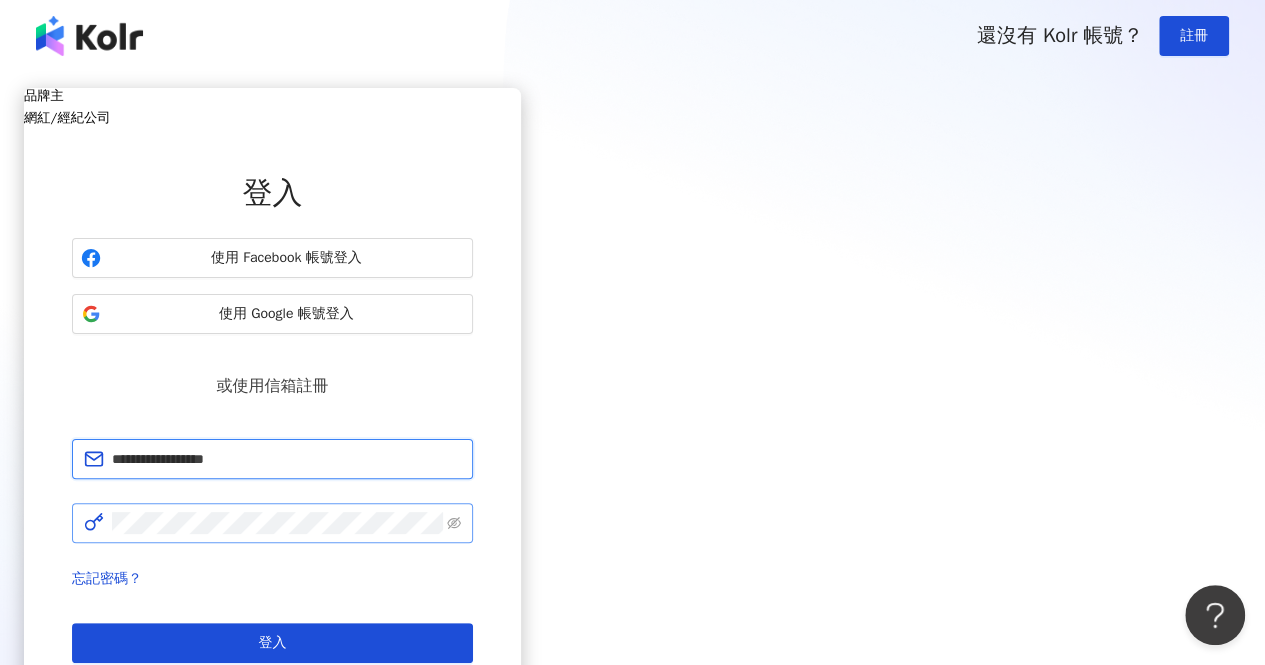 type on "**********" 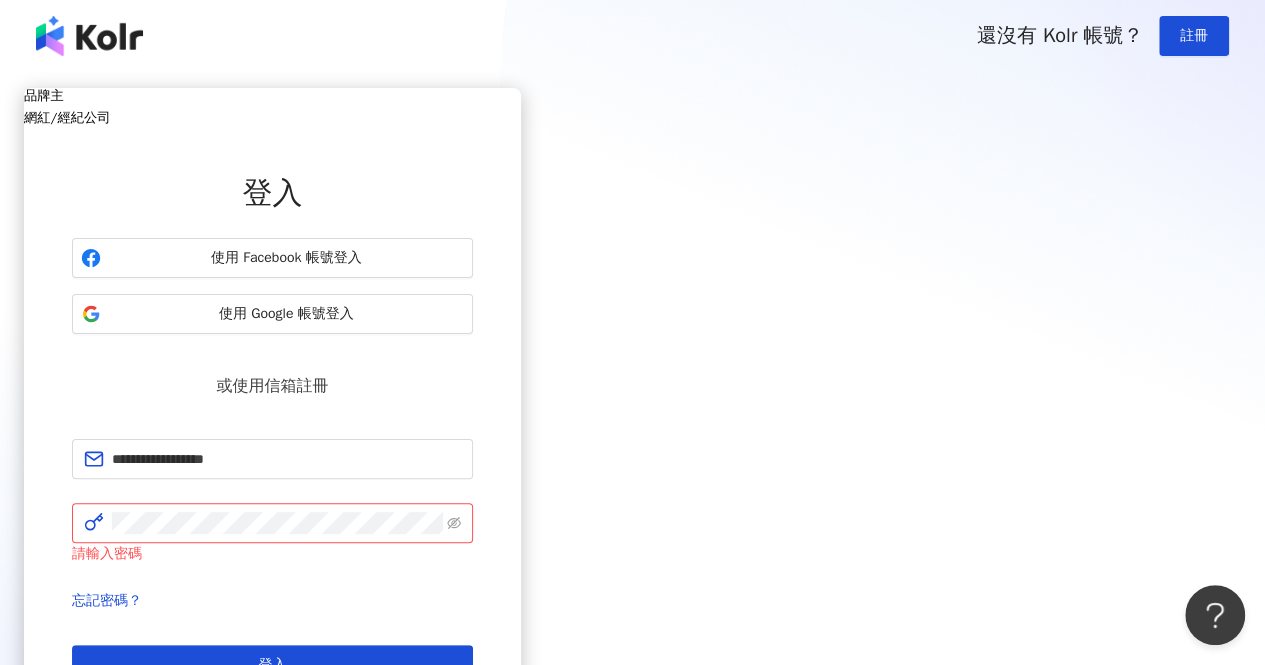 click on "登入" at bounding box center [272, 665] 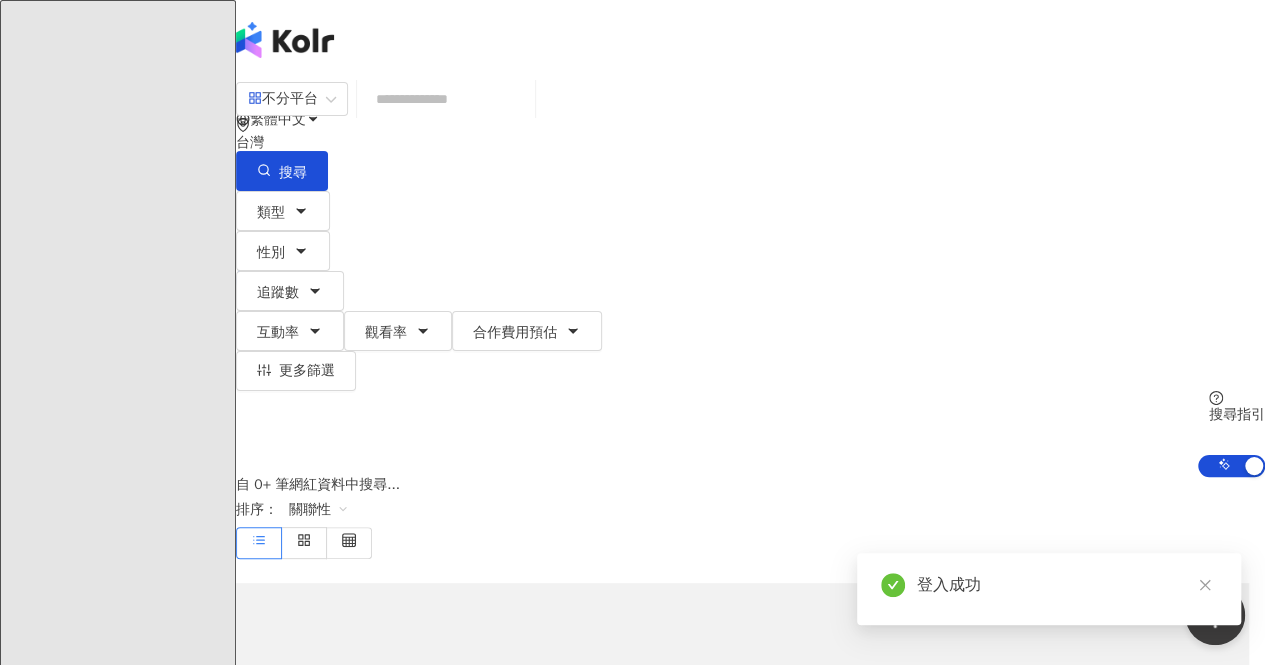click at bounding box center (446, 99) 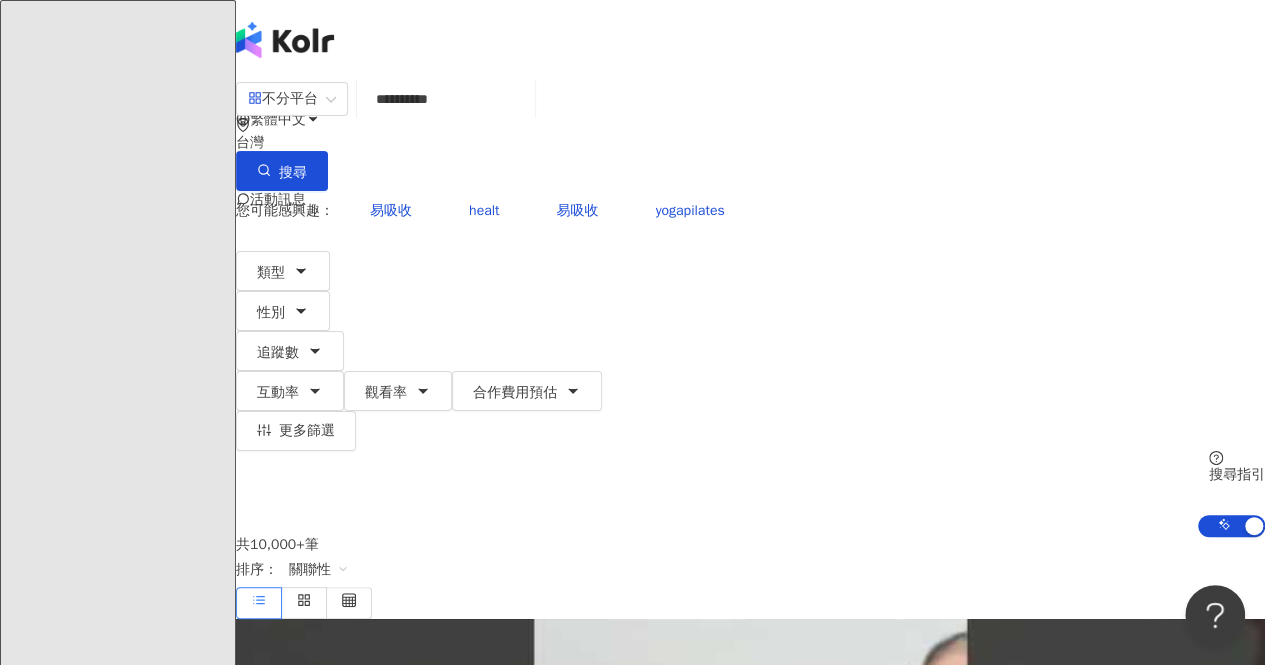 type on "**********" 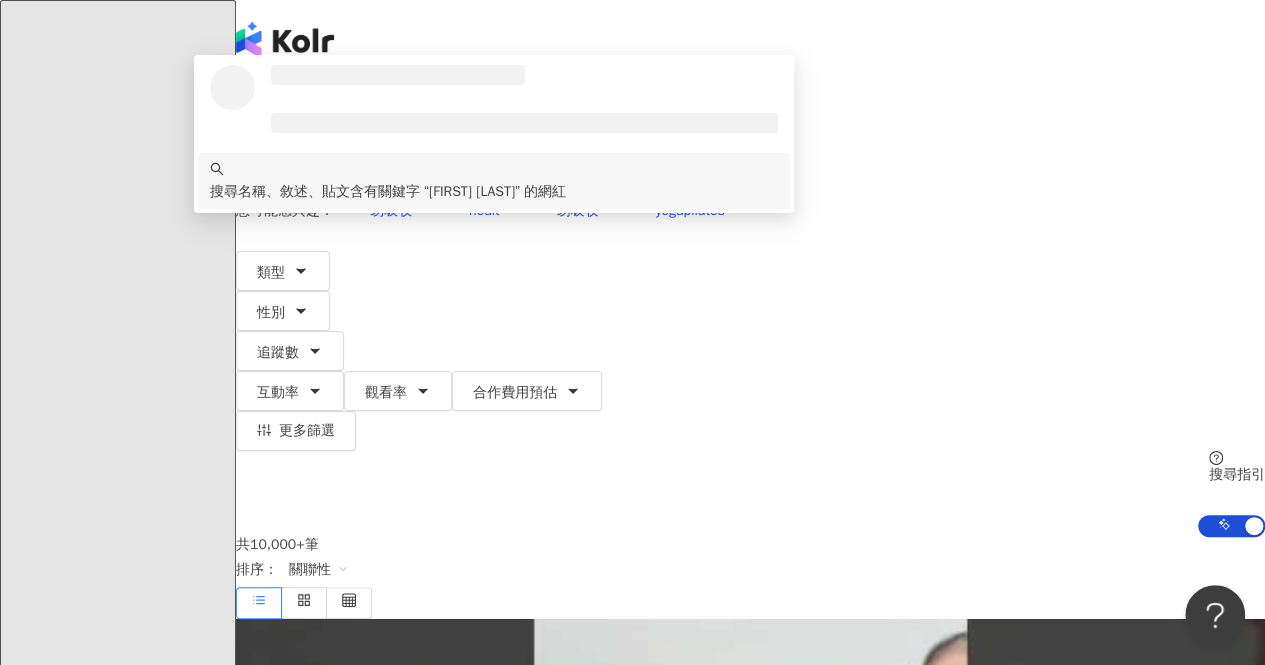 click on "**********" at bounding box center [750, 308] 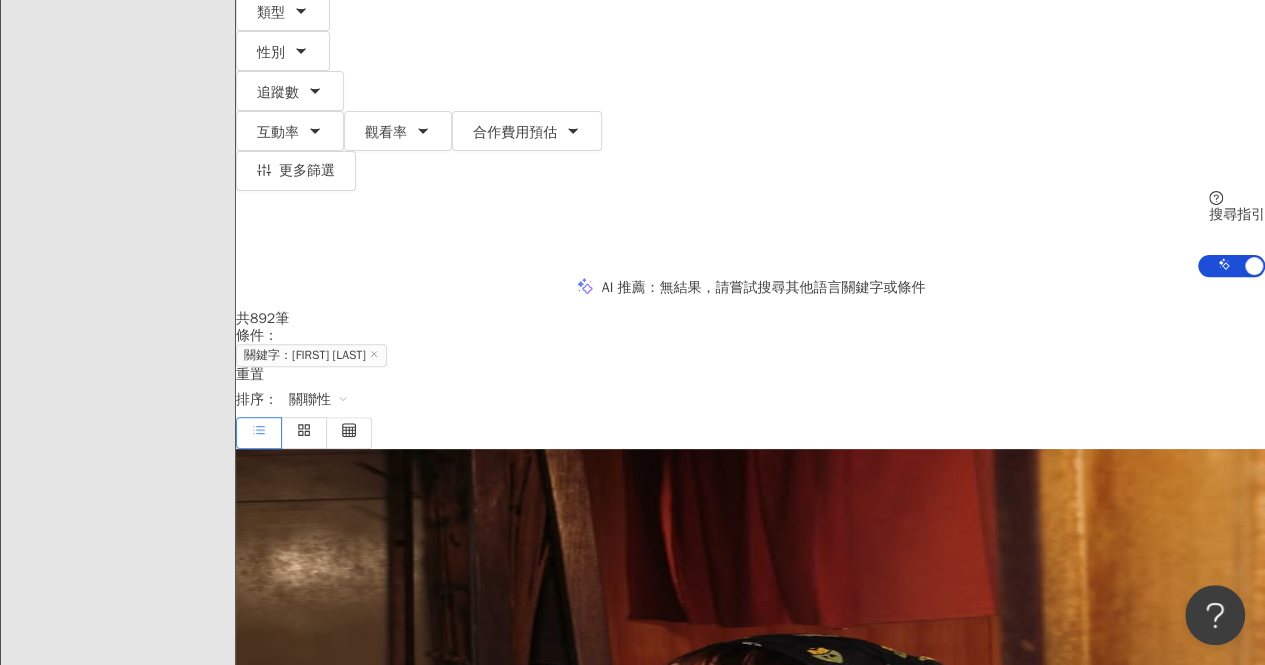 scroll, scrollTop: 500, scrollLeft: 0, axis: vertical 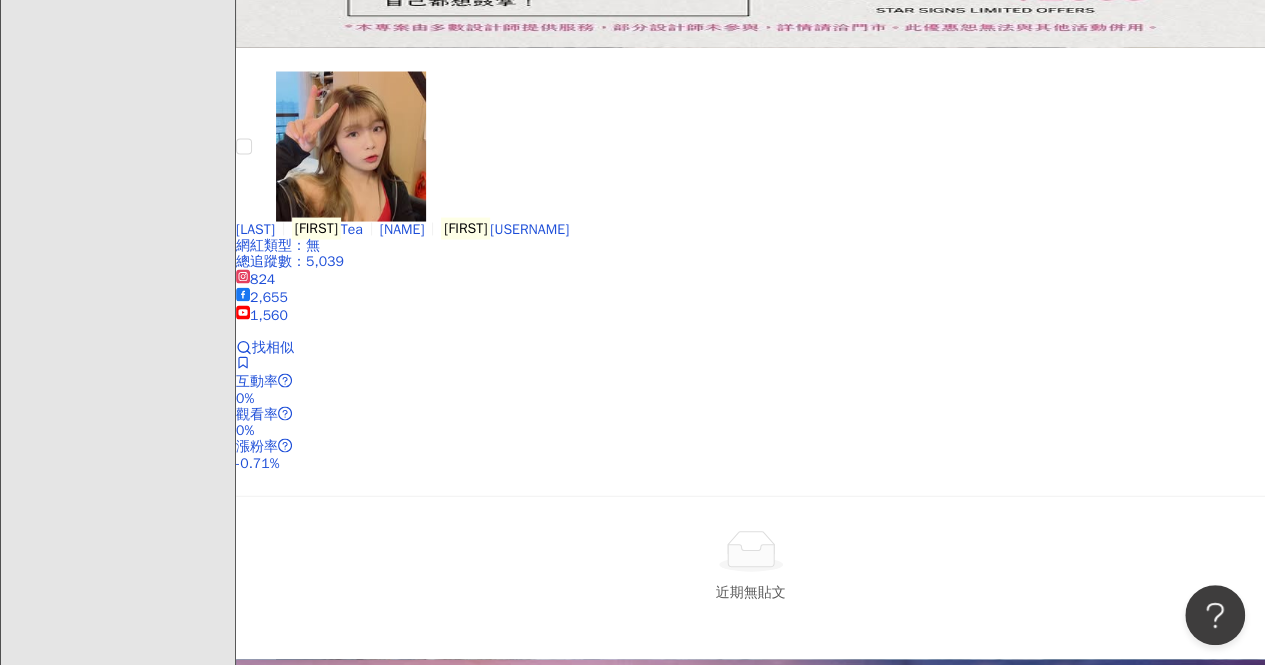 click 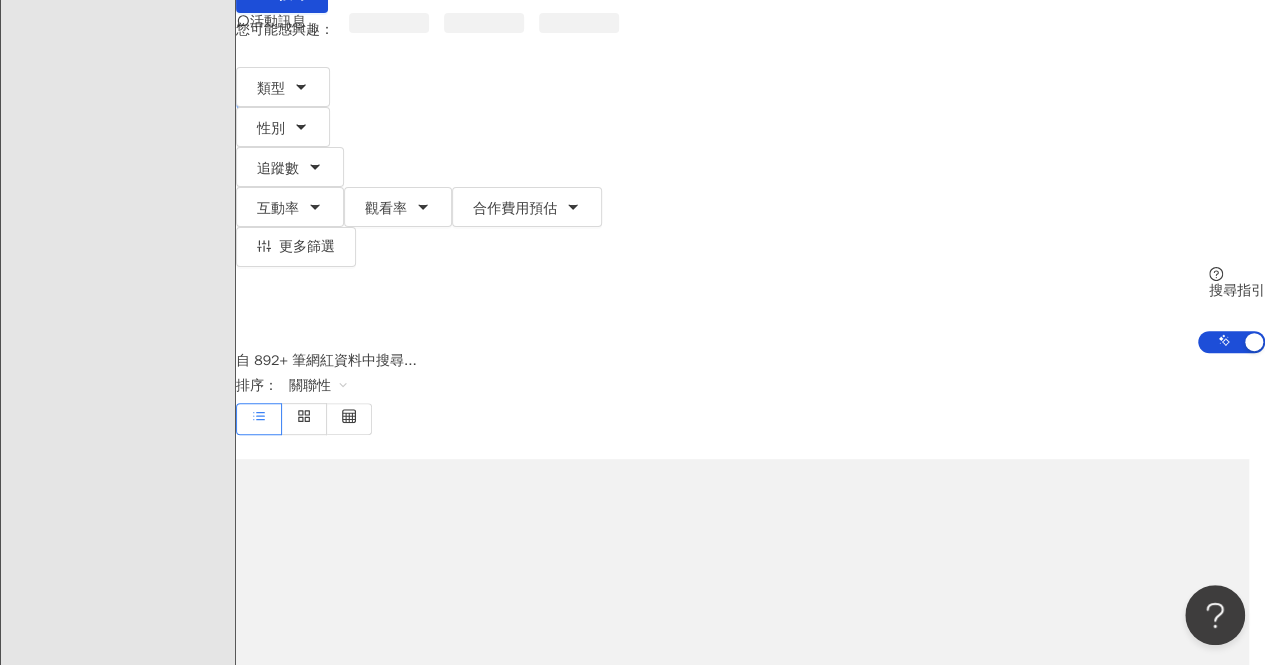 scroll, scrollTop: 0, scrollLeft: 0, axis: both 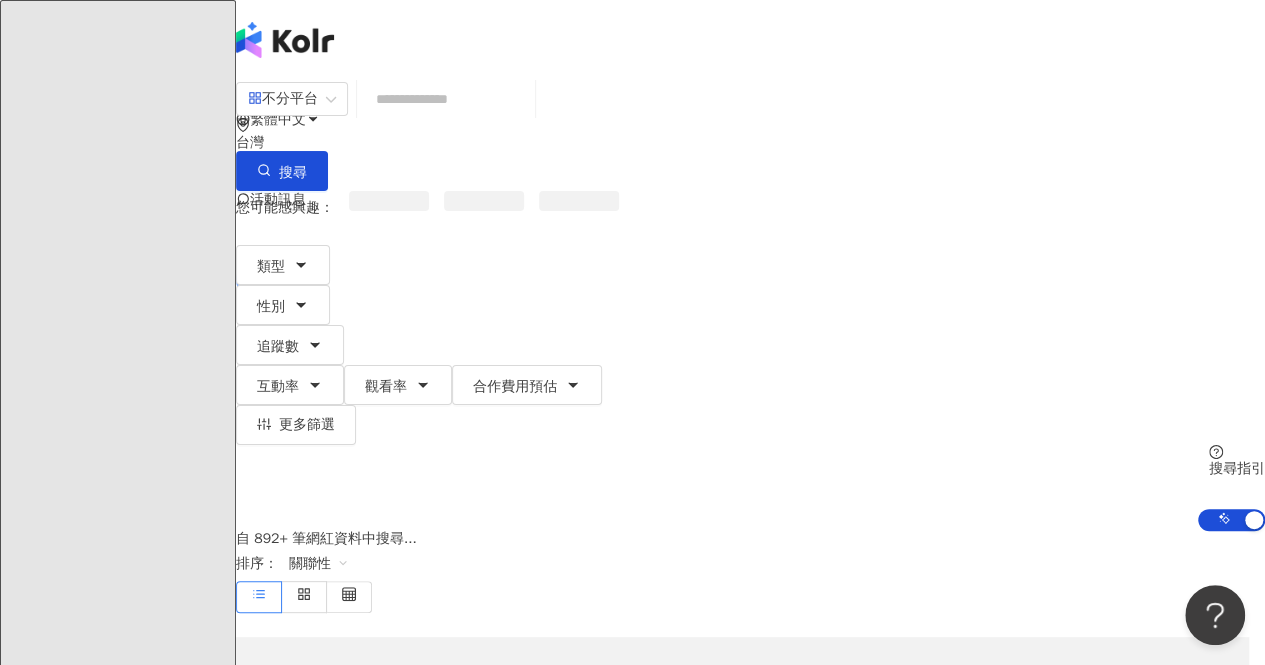 click at bounding box center (446, 99) 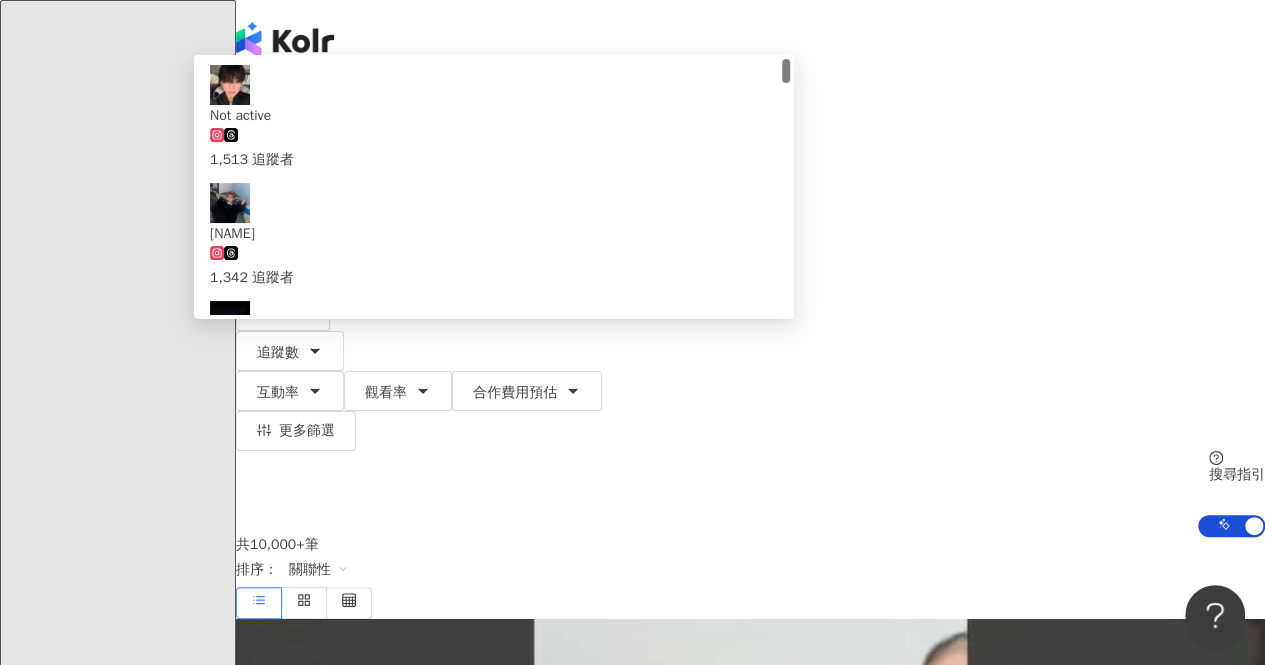 type on "*" 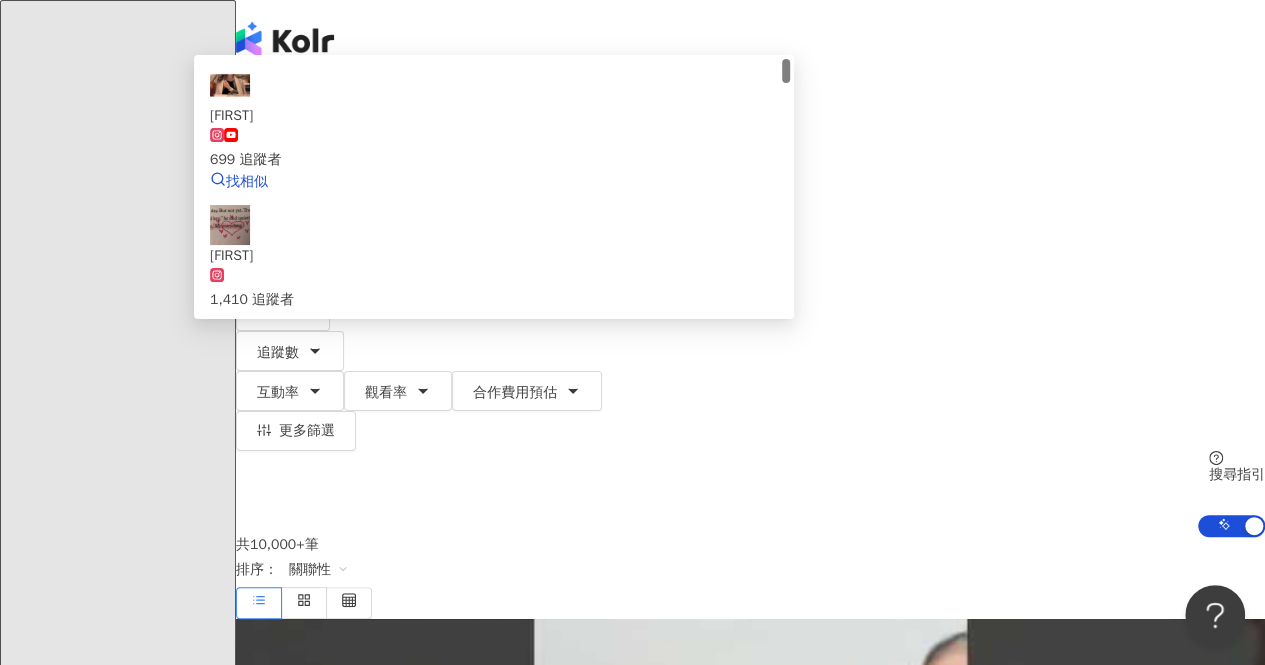 type on "**********" 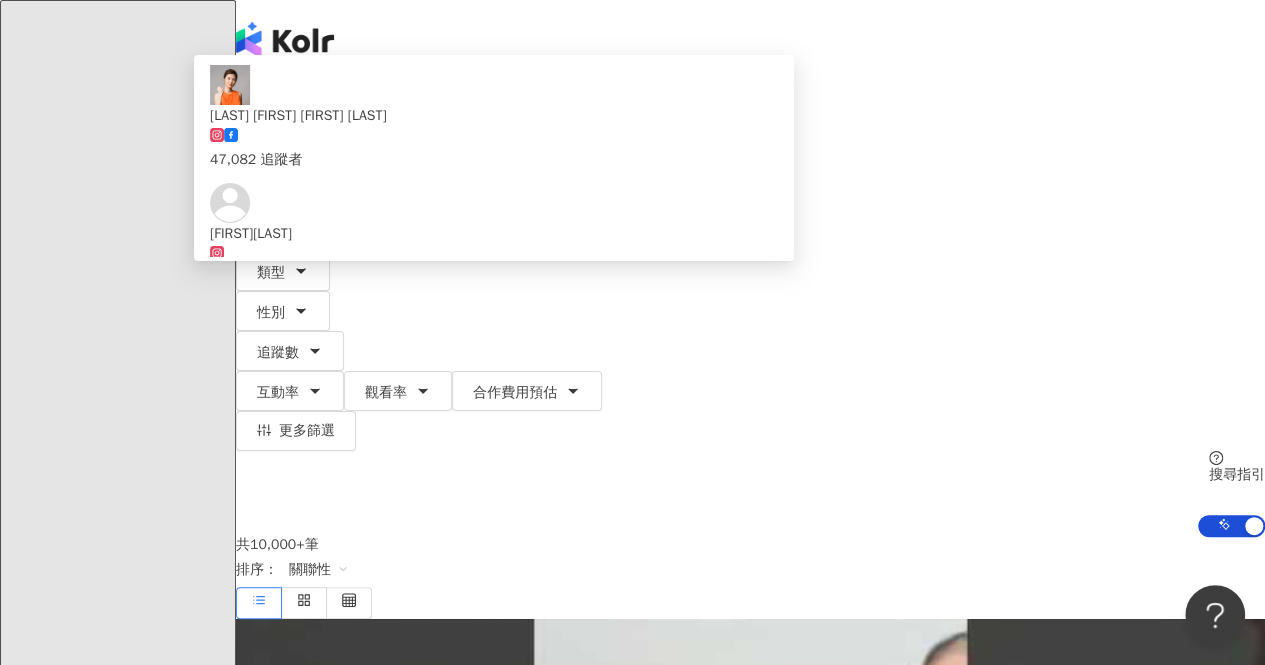 click on "[LAST] [FIRST] [USERNAME]" at bounding box center (494, 116) 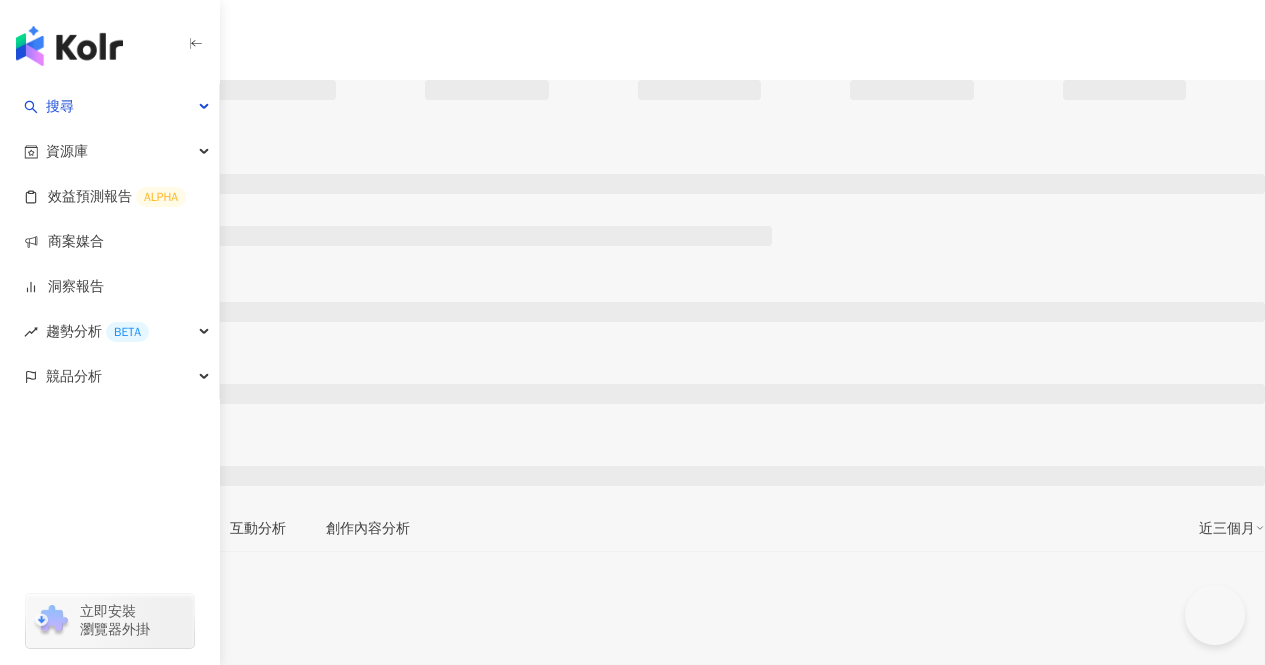 scroll, scrollTop: 0, scrollLeft: 0, axis: both 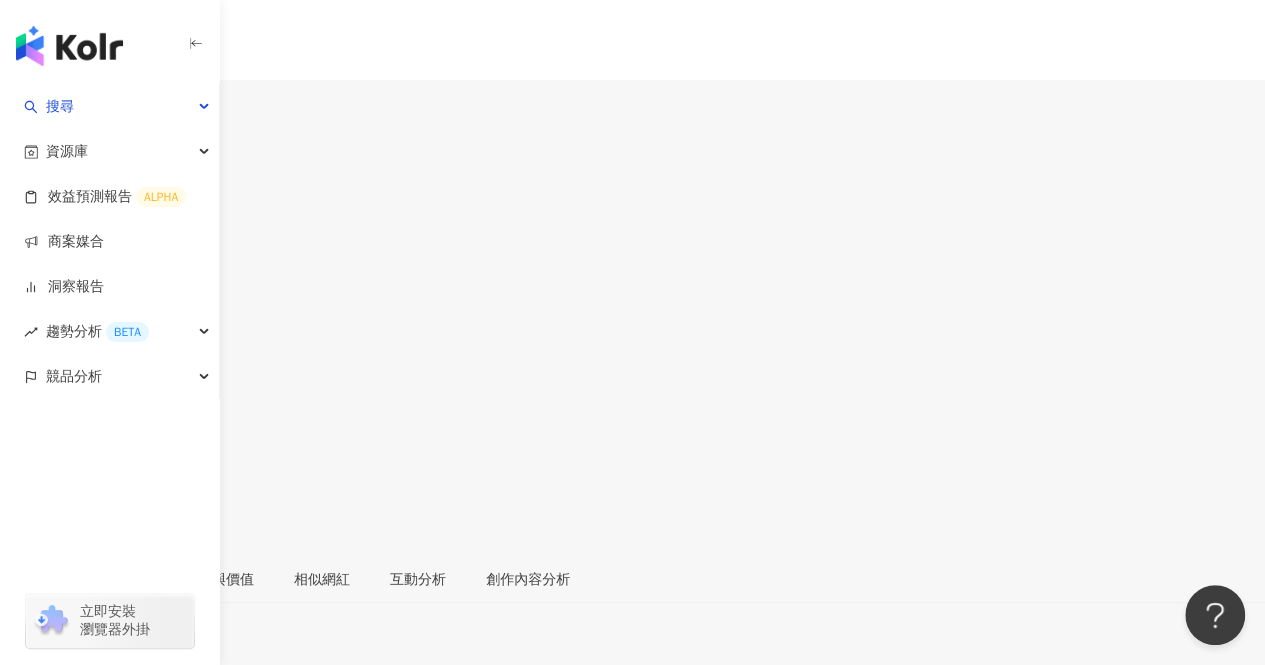 click at bounding box center [78, 125] 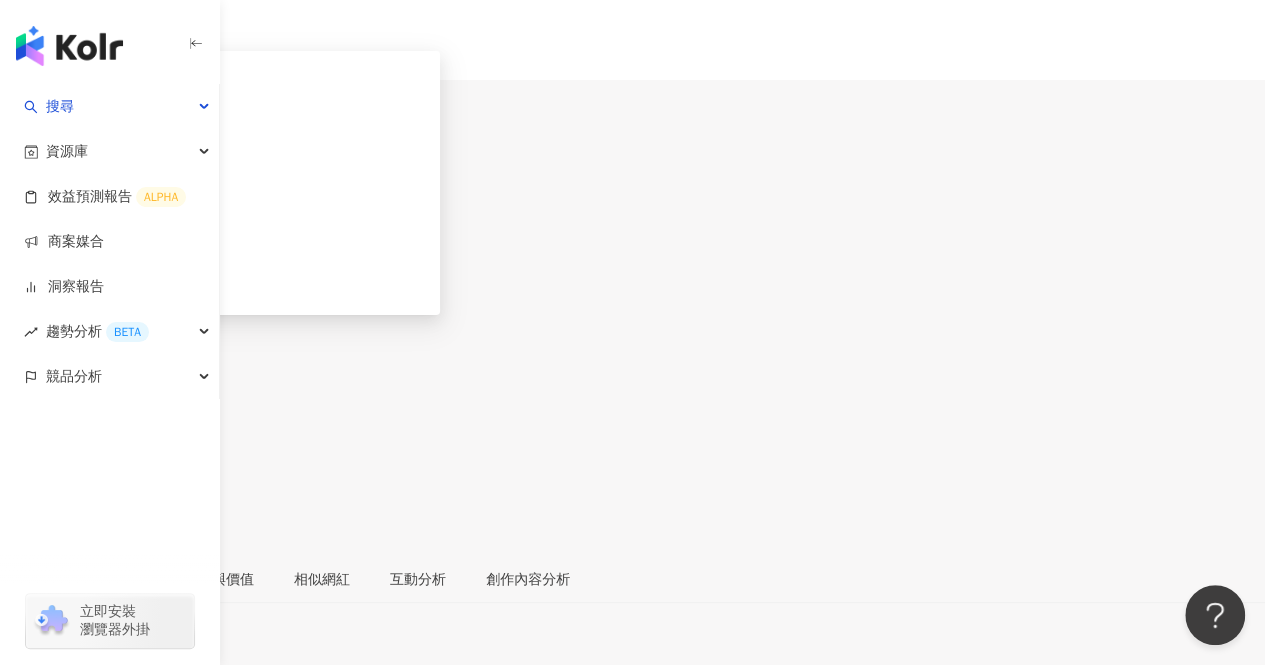 type on "*" 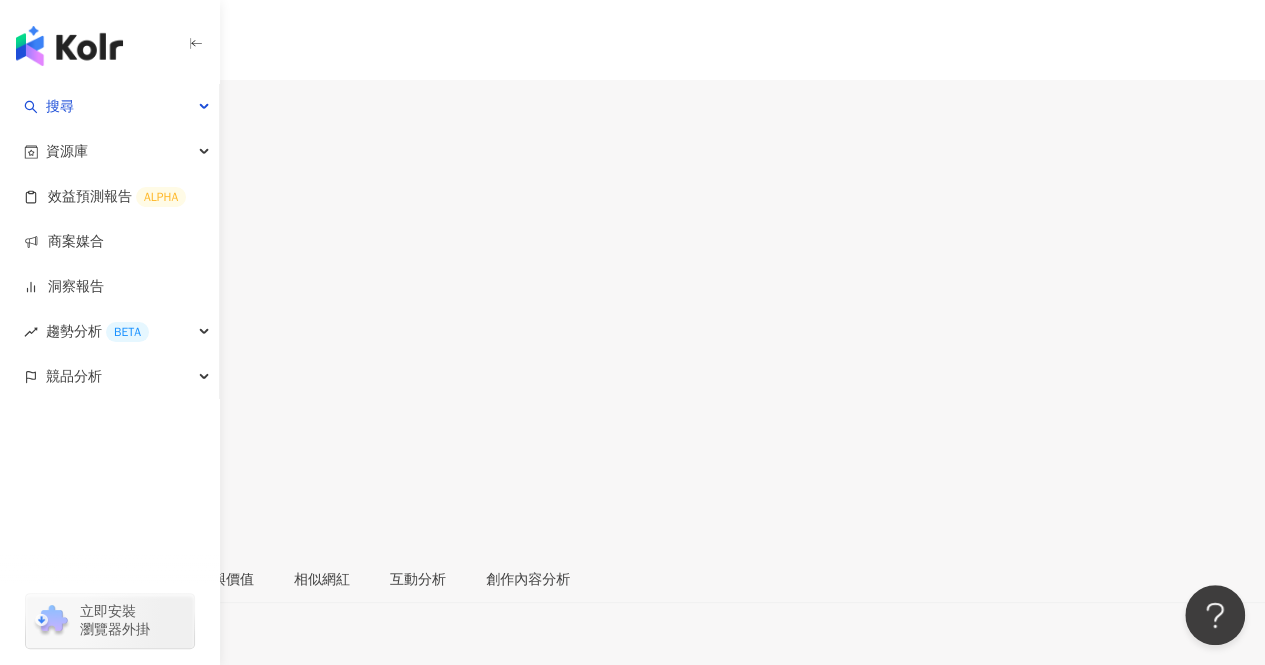 type on "*" 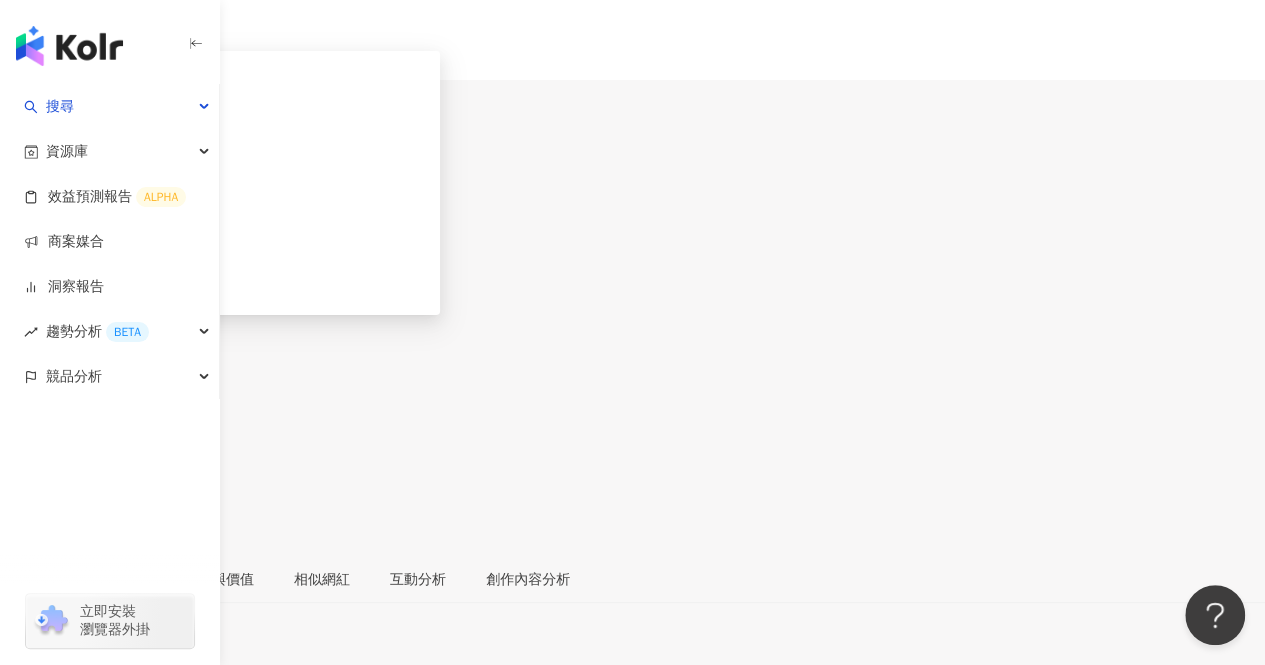 type on "**" 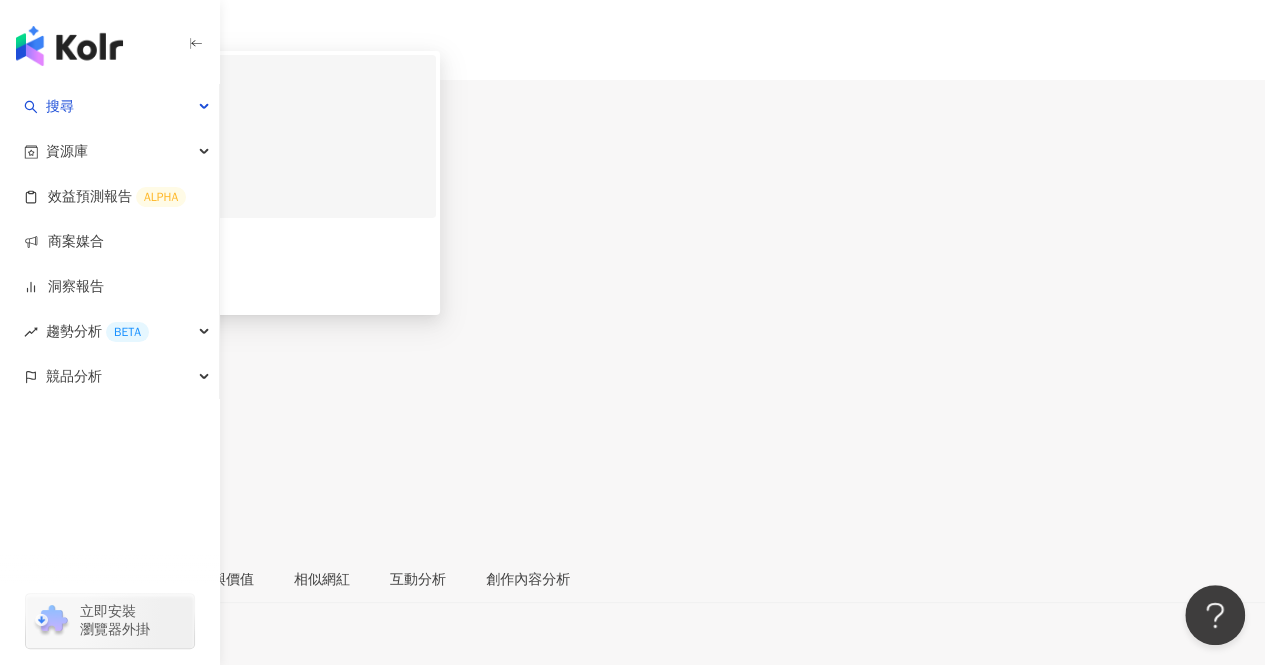 click on "122,546   追蹤者" at bounding box center (240, 167) 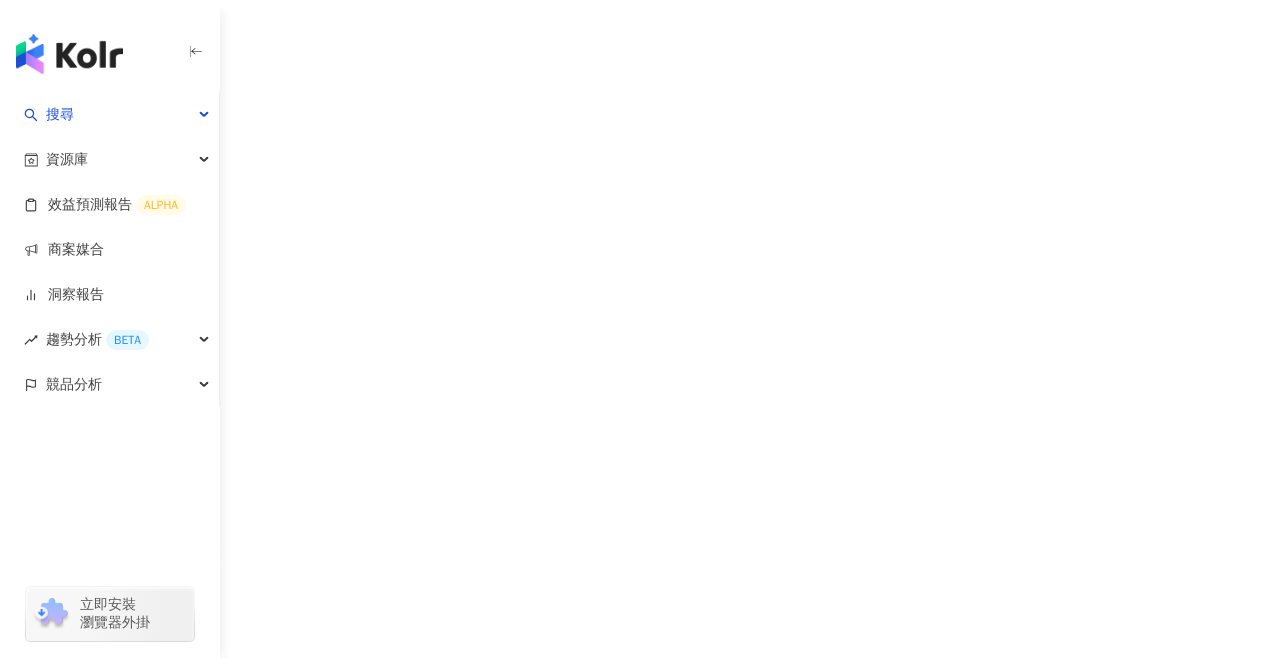 scroll, scrollTop: 0, scrollLeft: 0, axis: both 